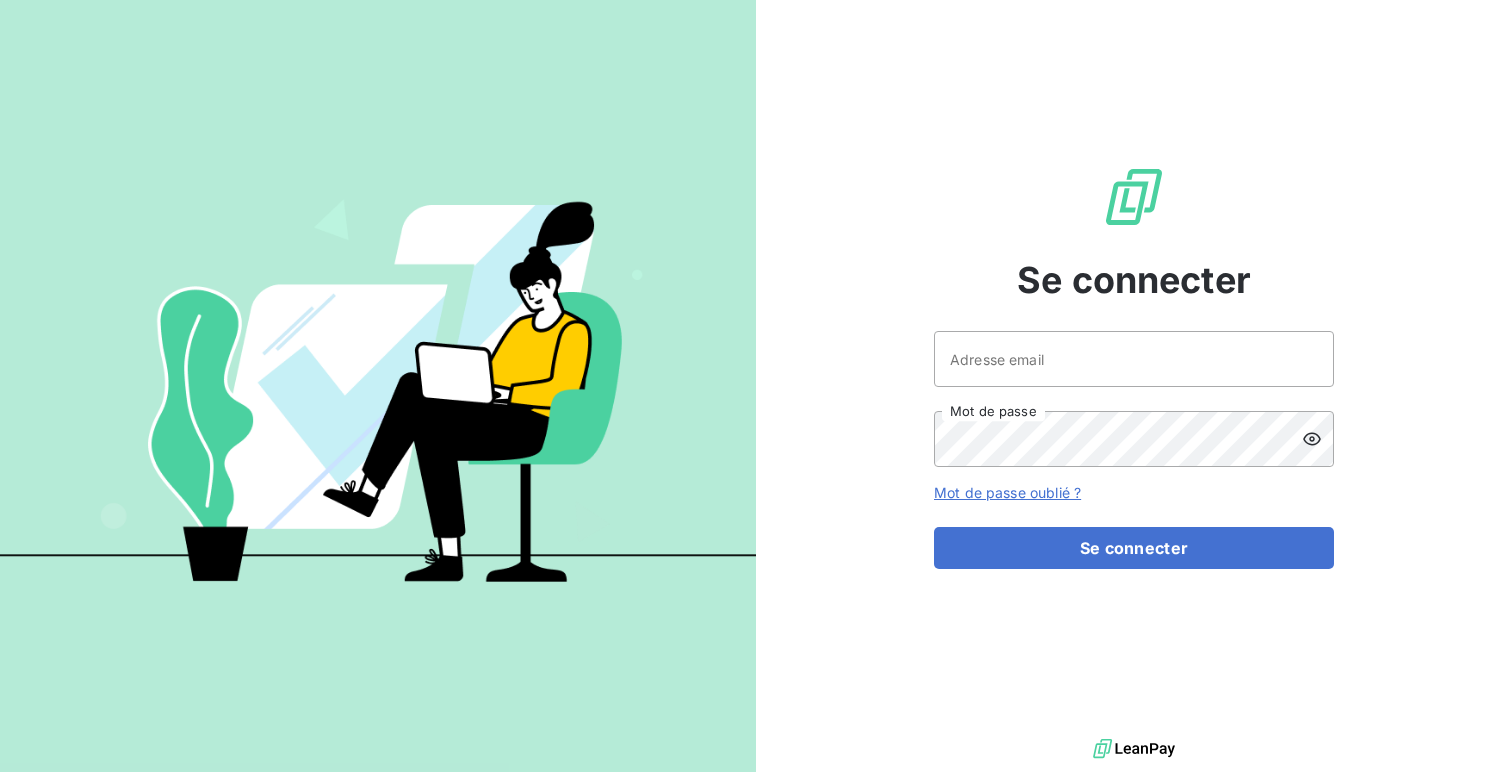scroll, scrollTop: 0, scrollLeft: 0, axis: both 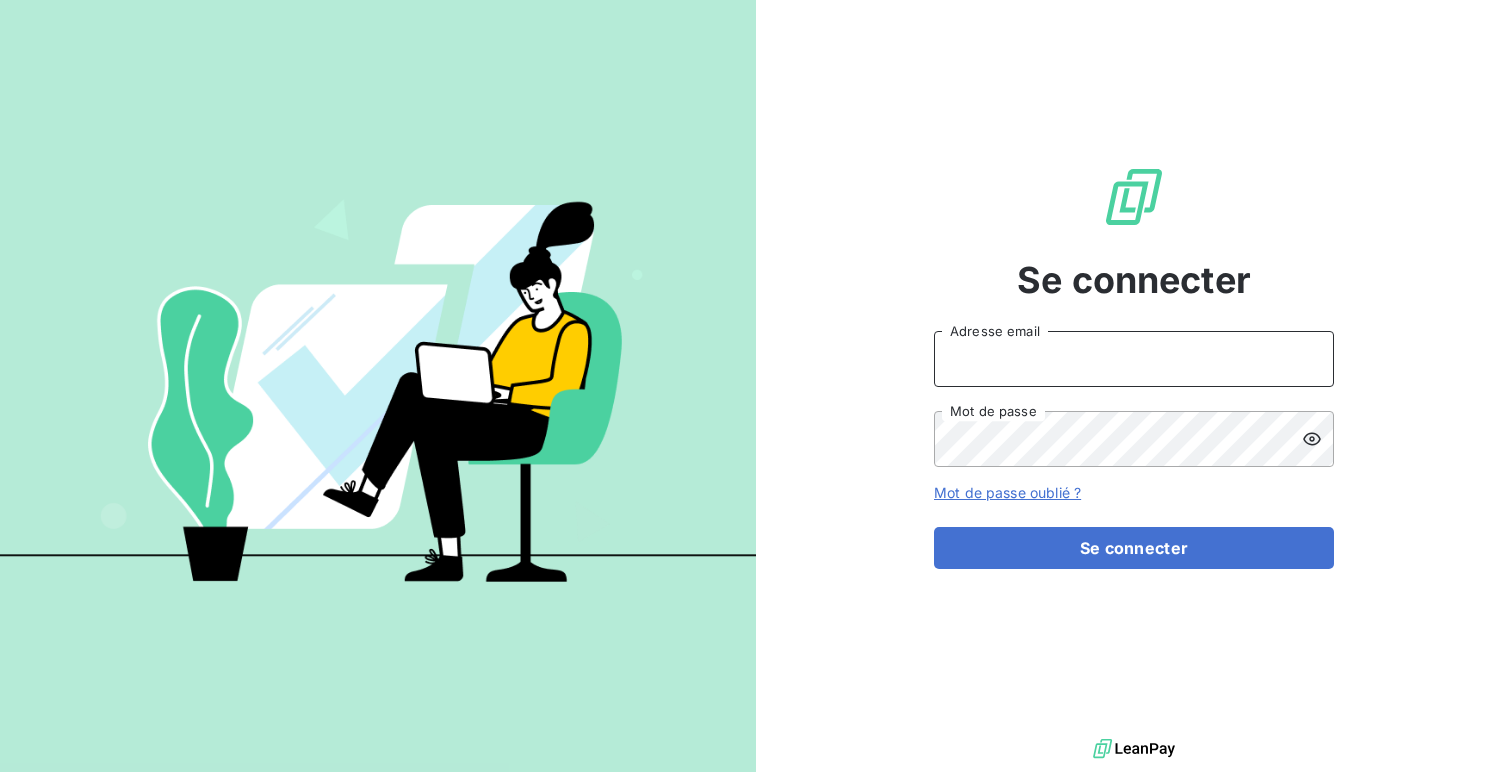 click on "Adresse email" at bounding box center (1134, 359) 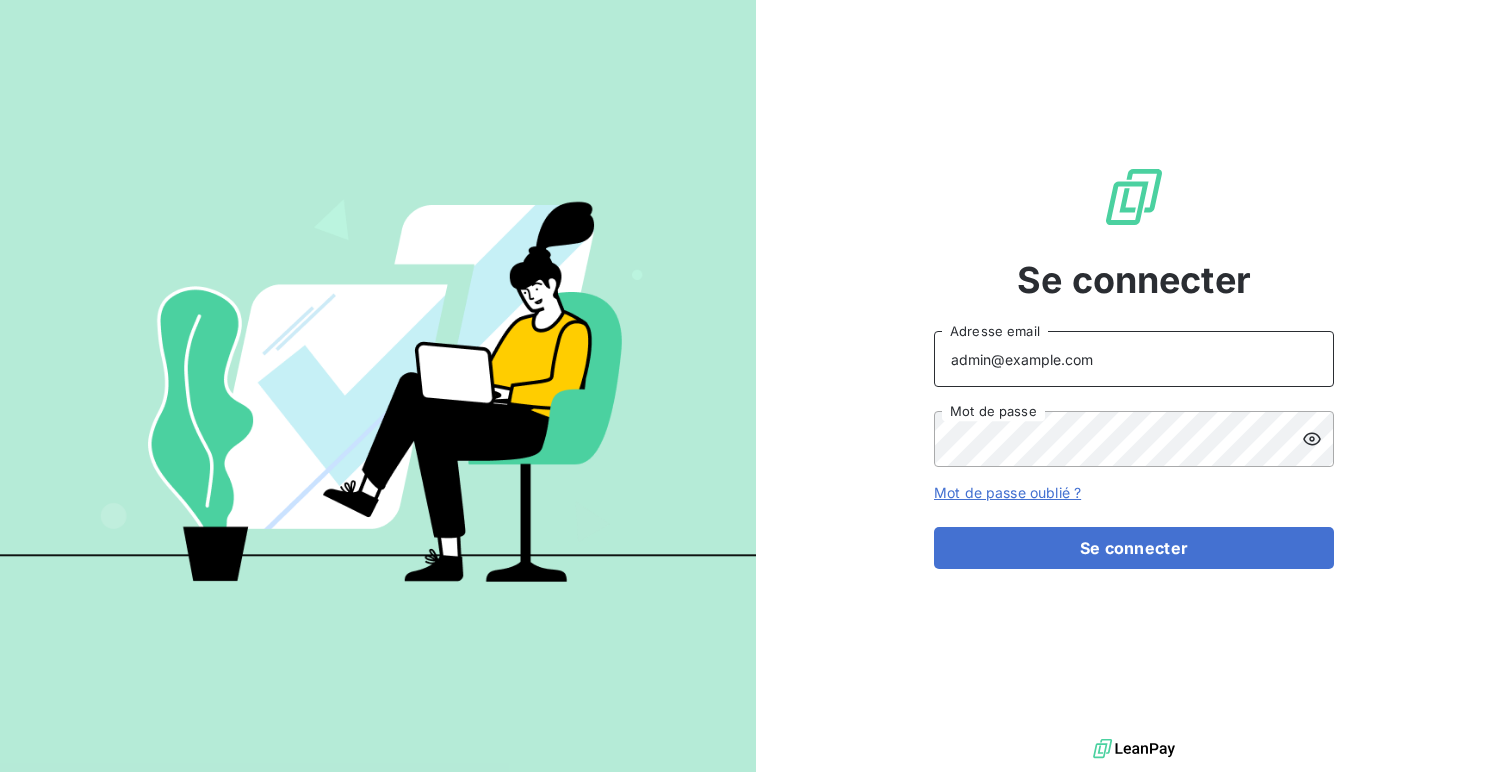type on "admin@example.com" 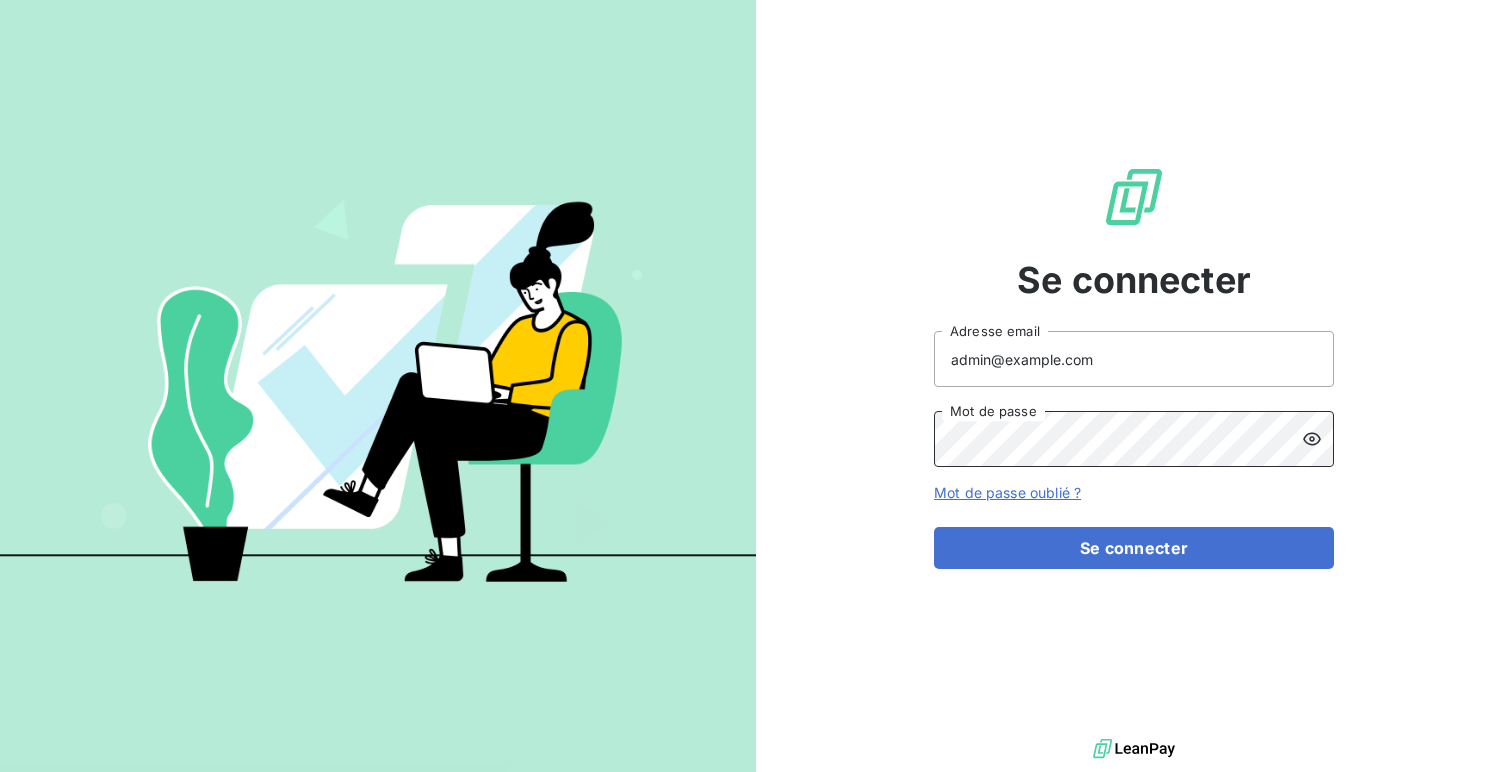 click on "Se connecter" at bounding box center [1134, 548] 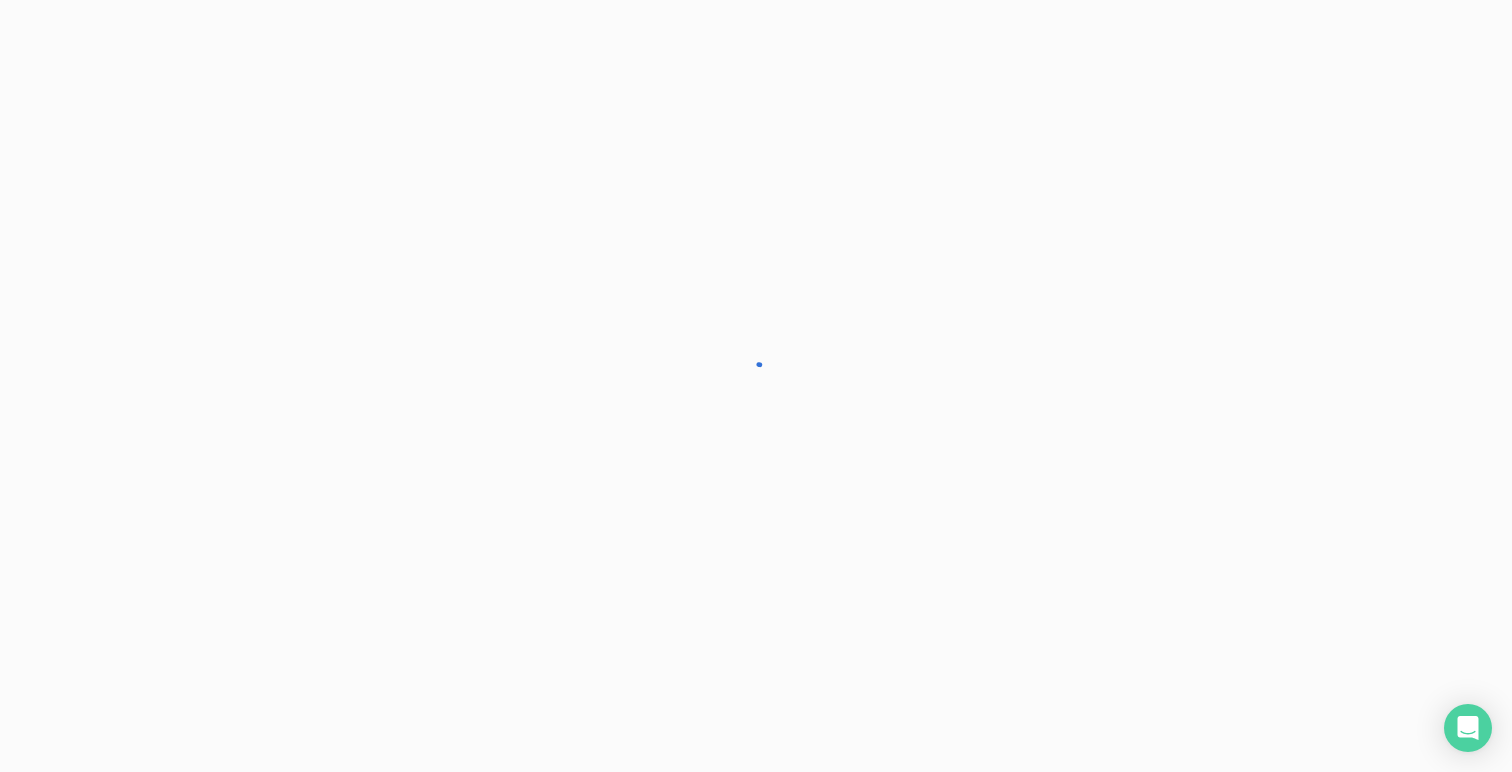 scroll, scrollTop: 0, scrollLeft: 0, axis: both 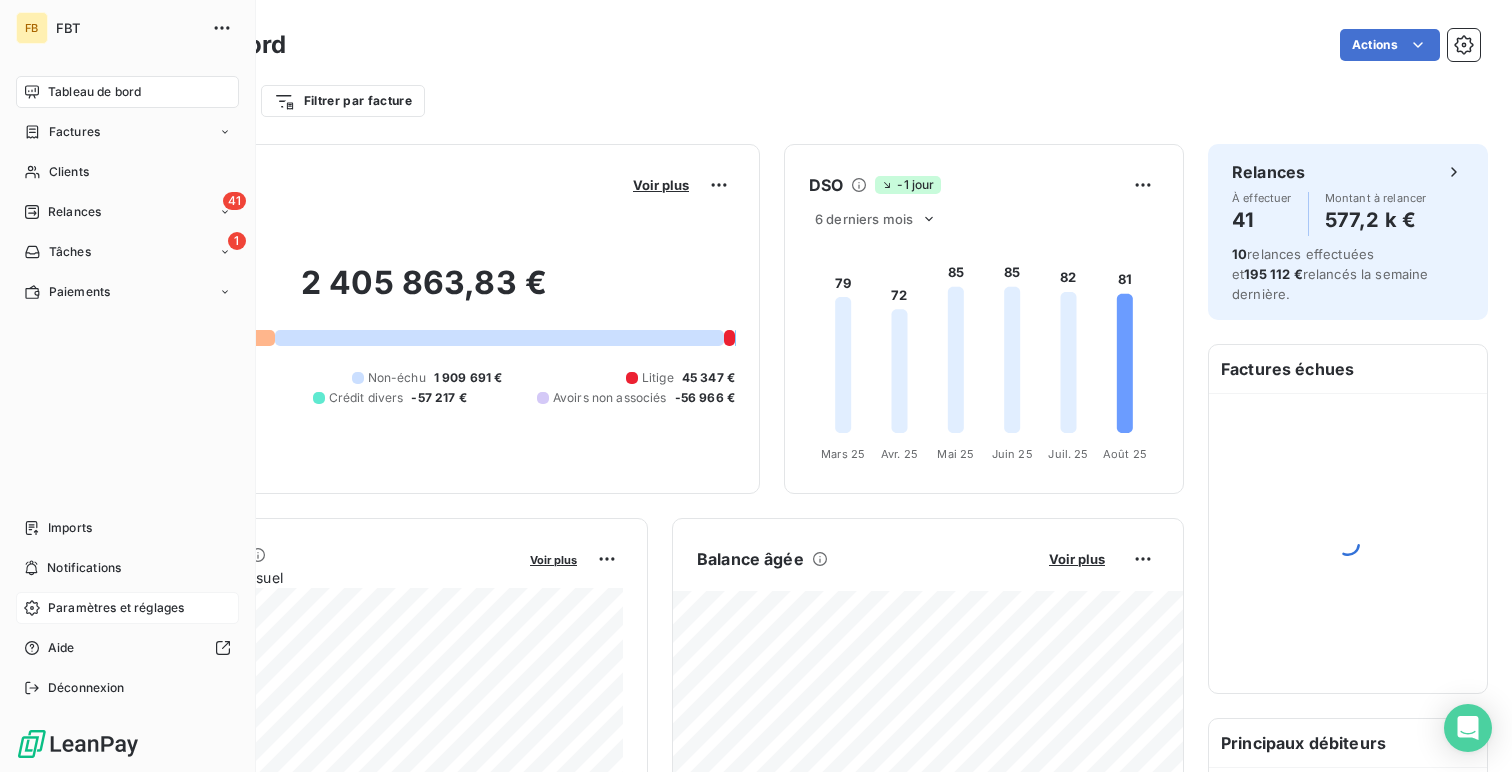 click on "Paramètres et réglages" at bounding box center [116, 608] 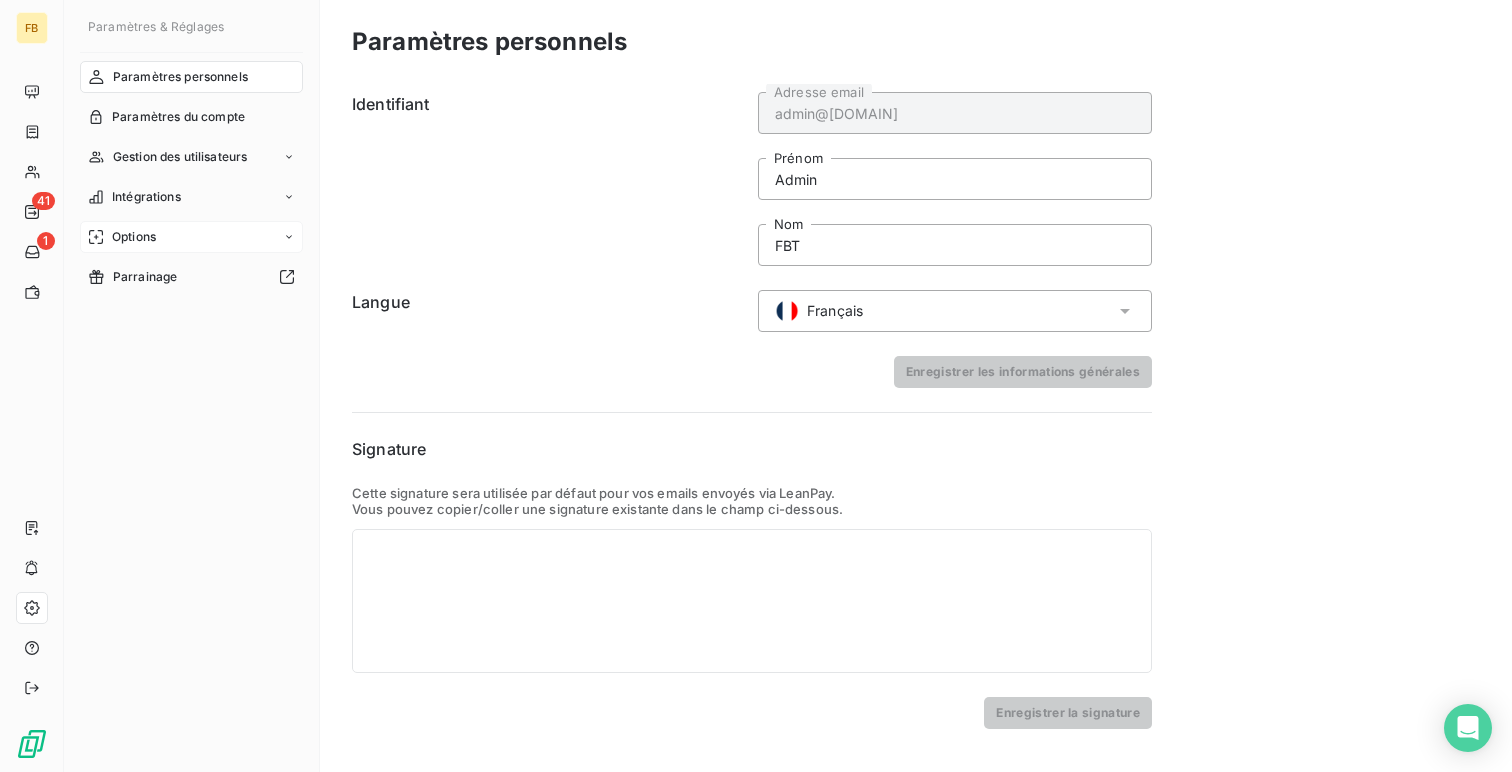 click on "Options" at bounding box center (134, 237) 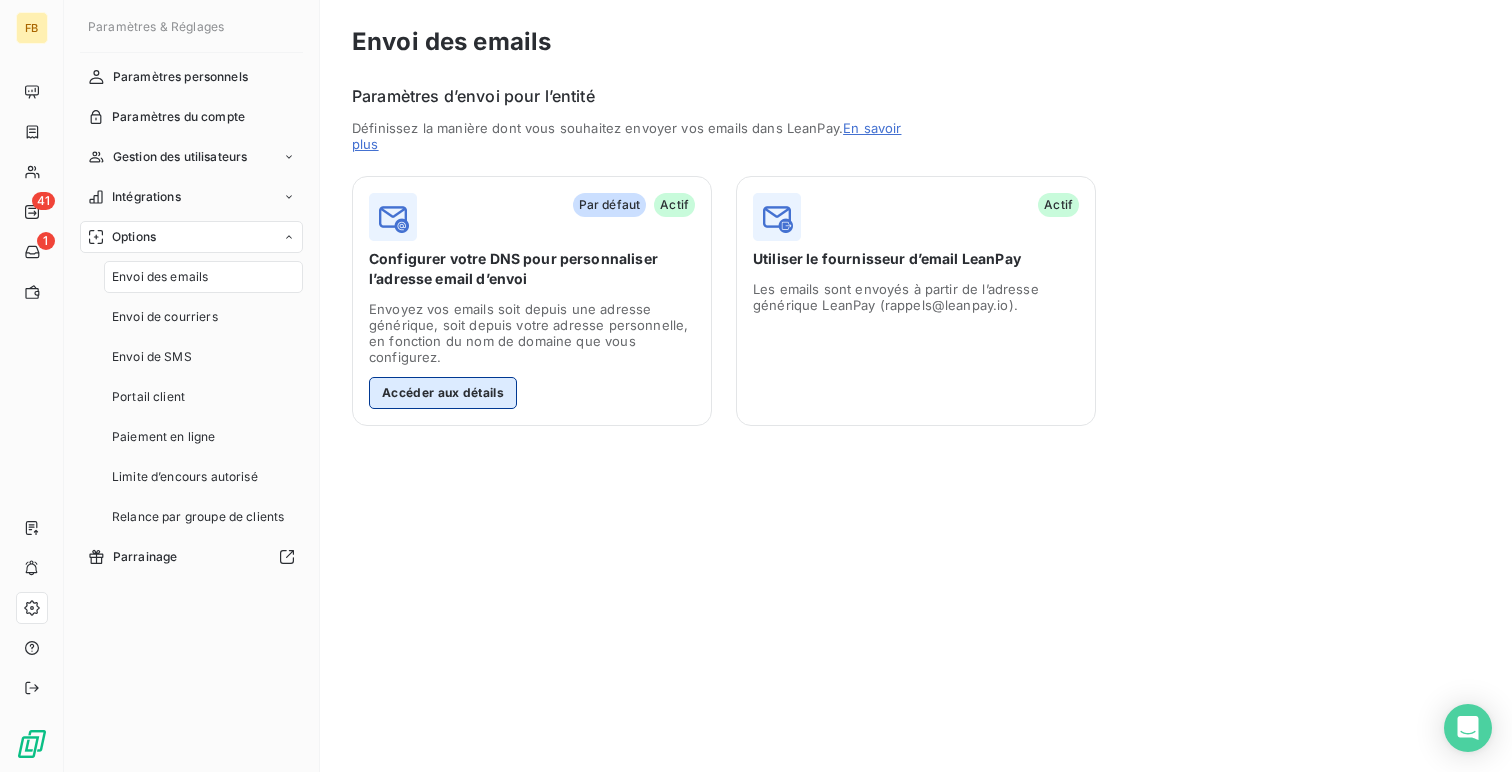 click on "Accéder aux détails" at bounding box center (443, 393) 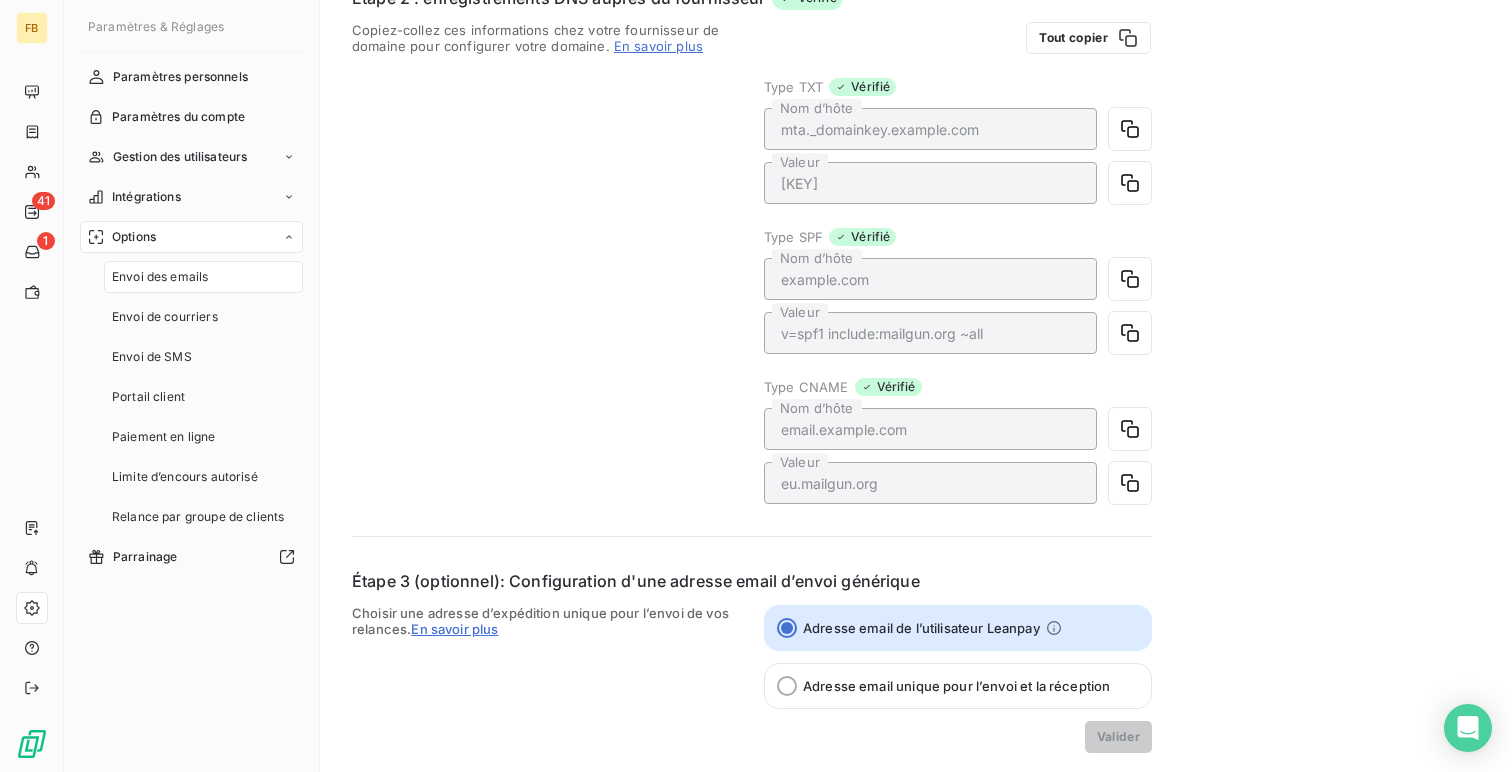 scroll, scrollTop: 545, scrollLeft: 0, axis: vertical 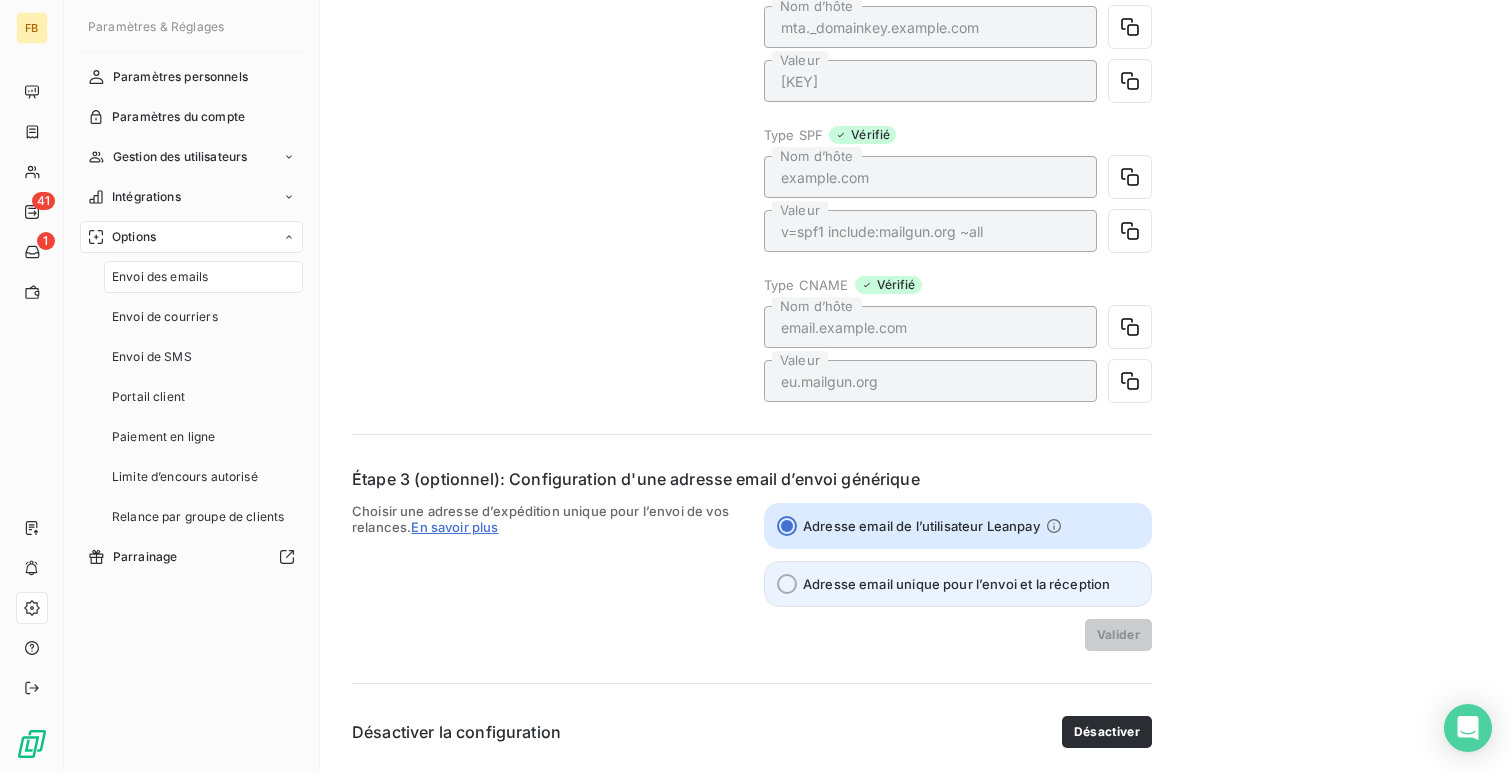 click on "Adresse email unique pour l’envoi et la réception" at bounding box center [958, 584] 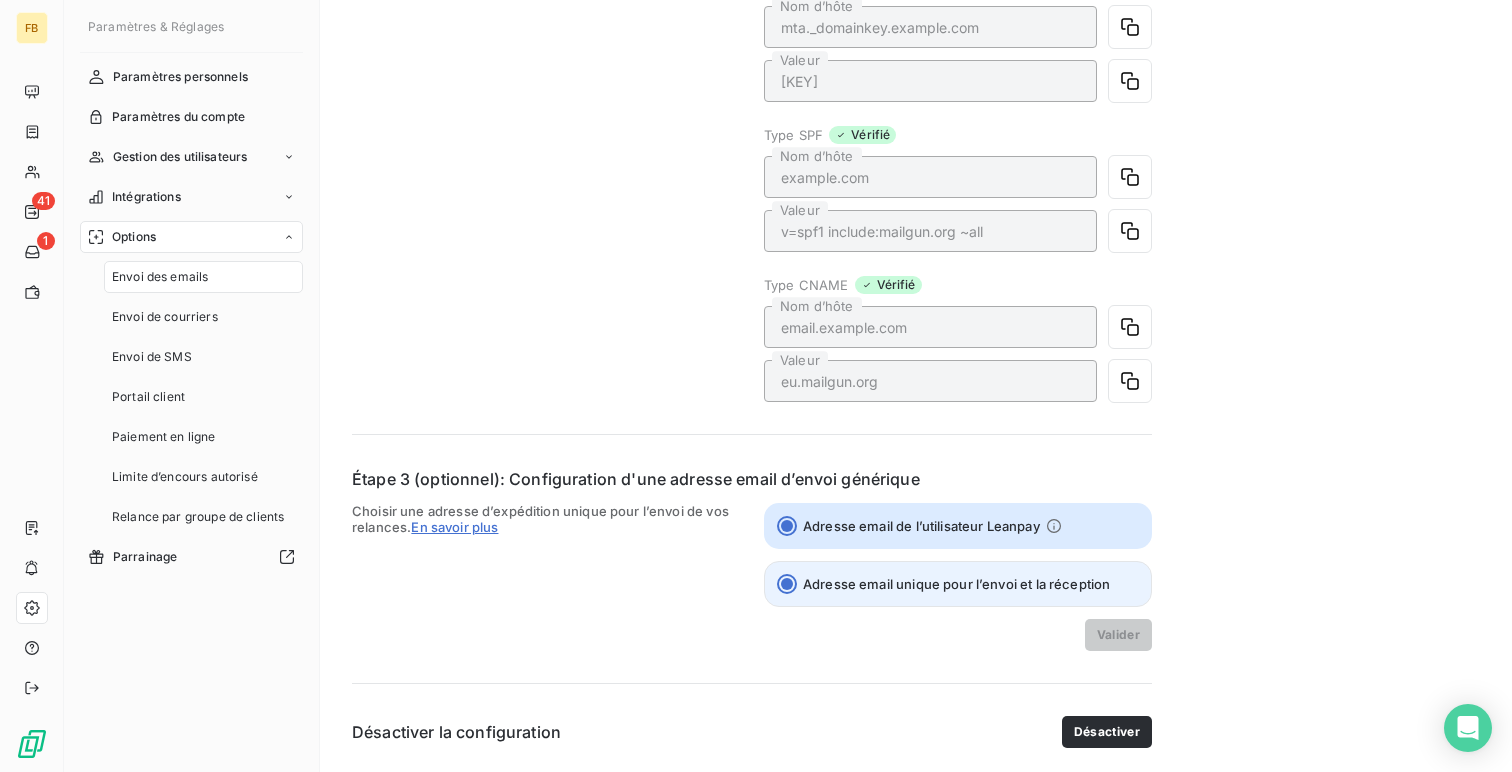 radio on "true" 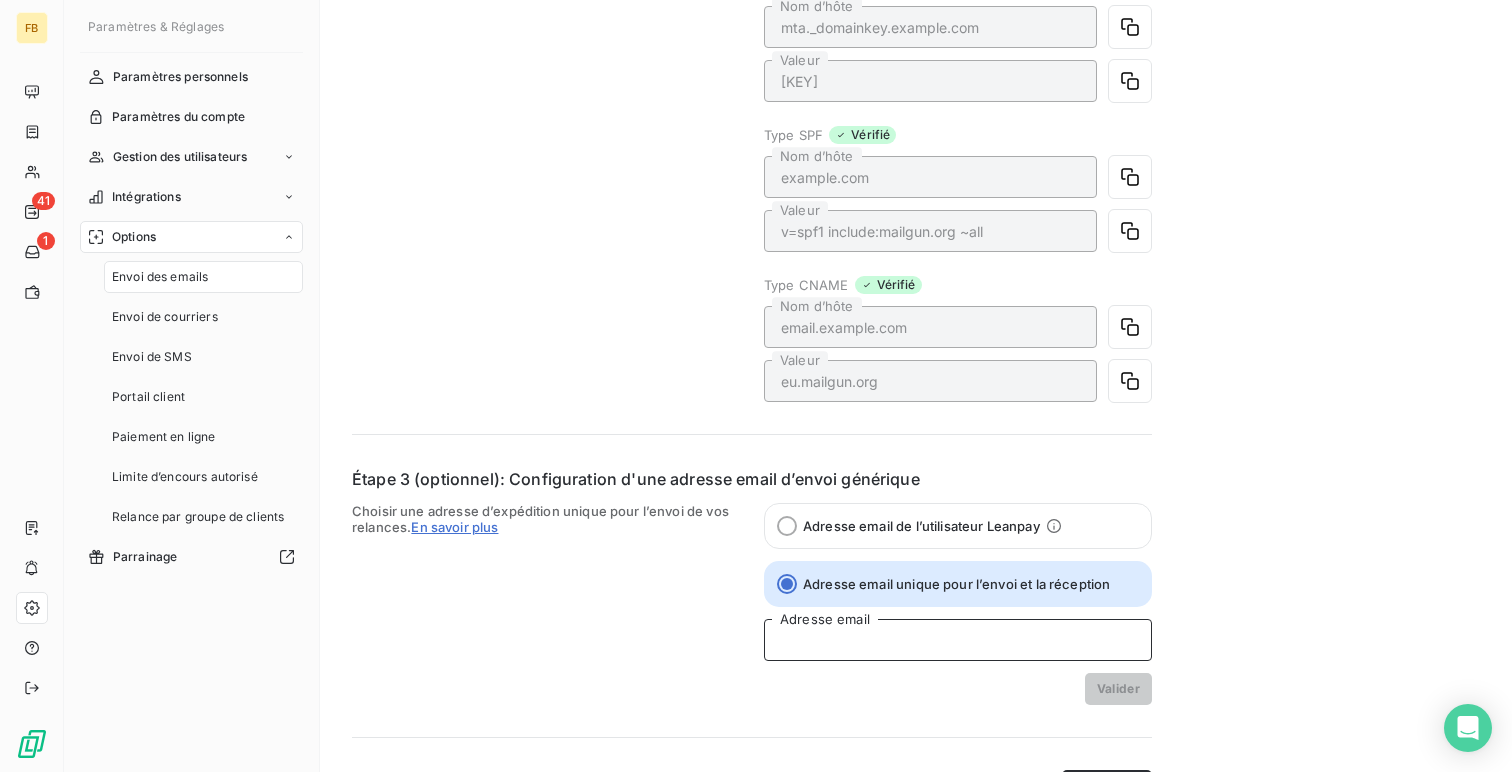 click on "Adresse email" at bounding box center (958, 640) 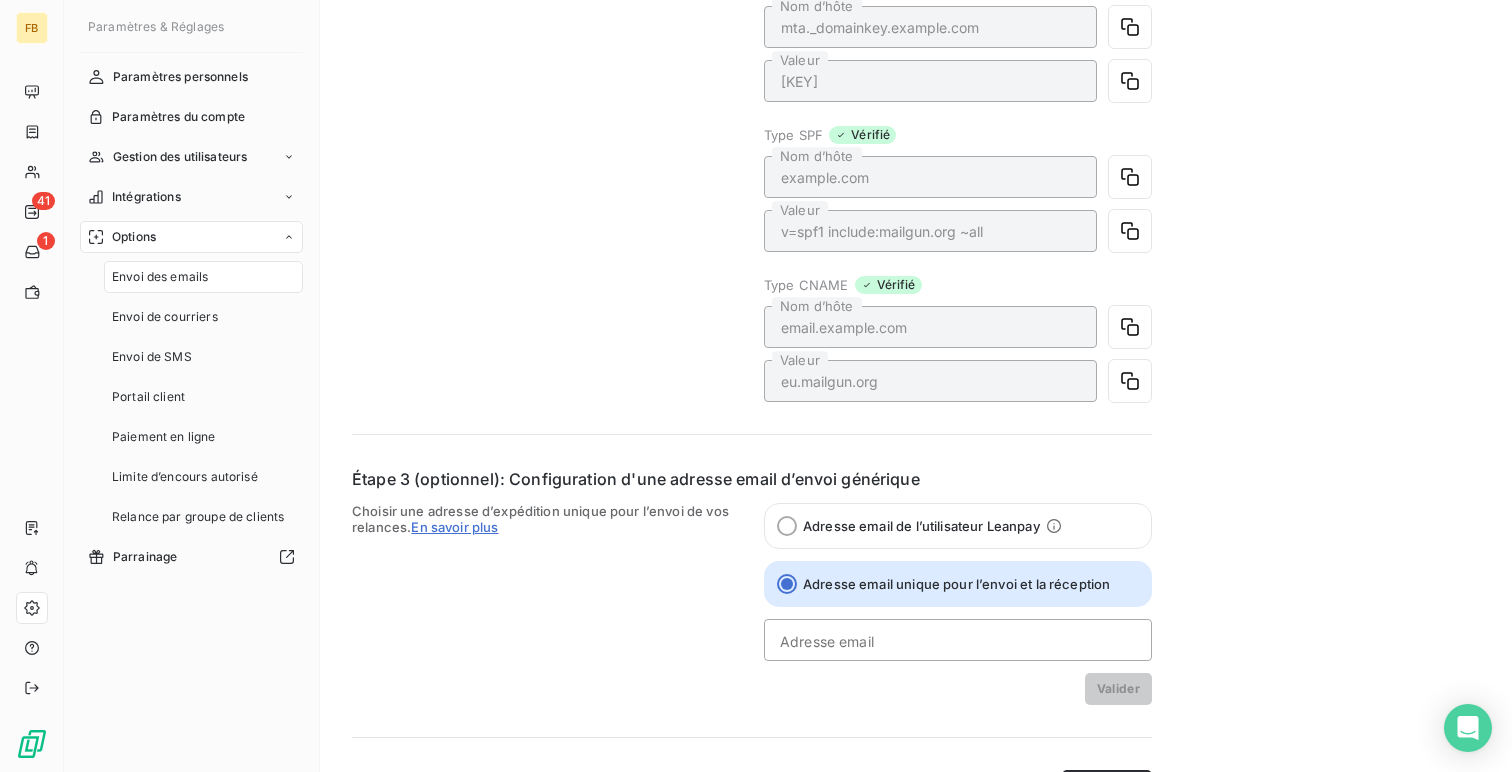 click on "Choisir une adresse d’expédition unique pour l’envoi de vos relances.  En savoir plus" at bounding box center (546, 604) 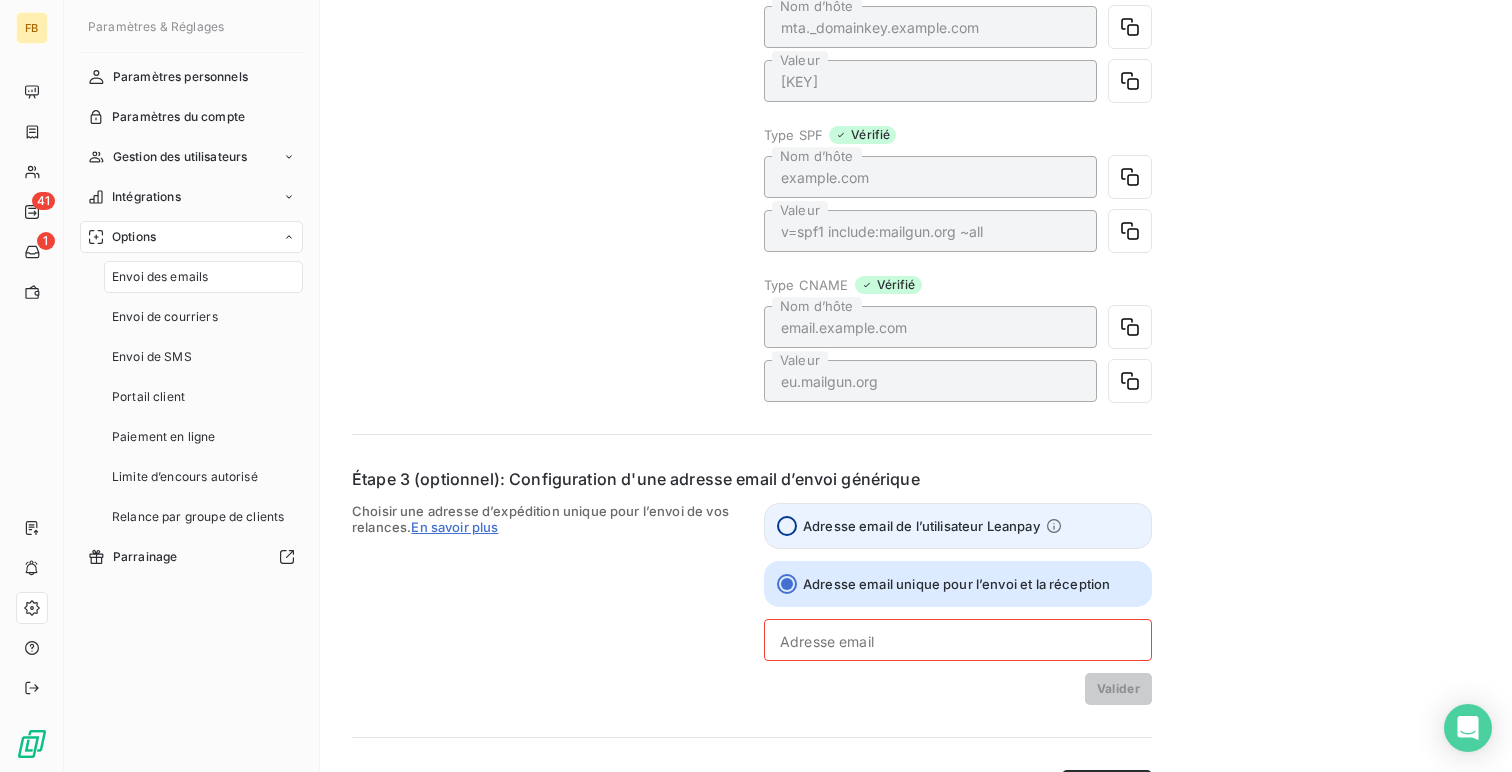 click on "Adresse email de l’utilisateur Leanpay" at bounding box center (787, 526) 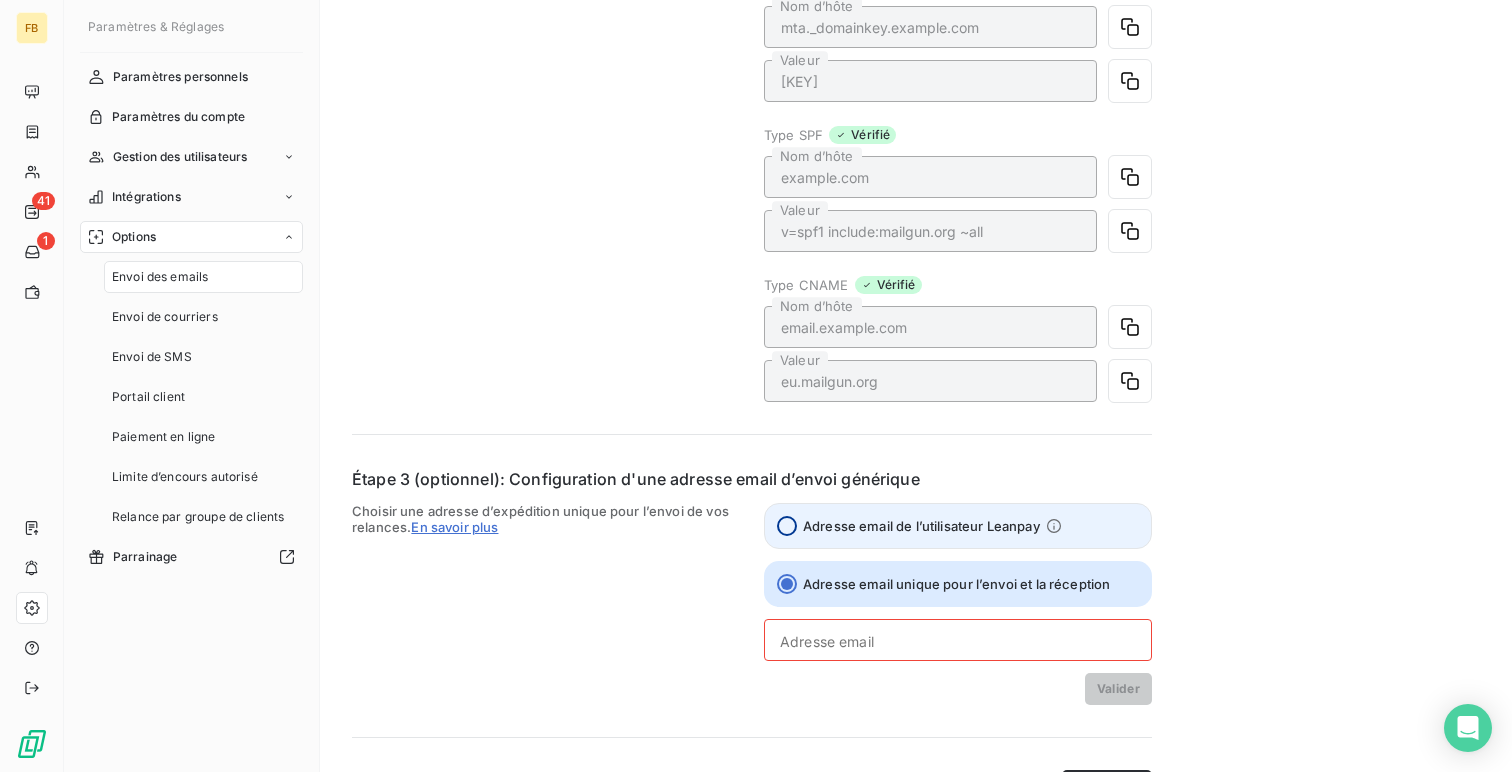 radio on "true" 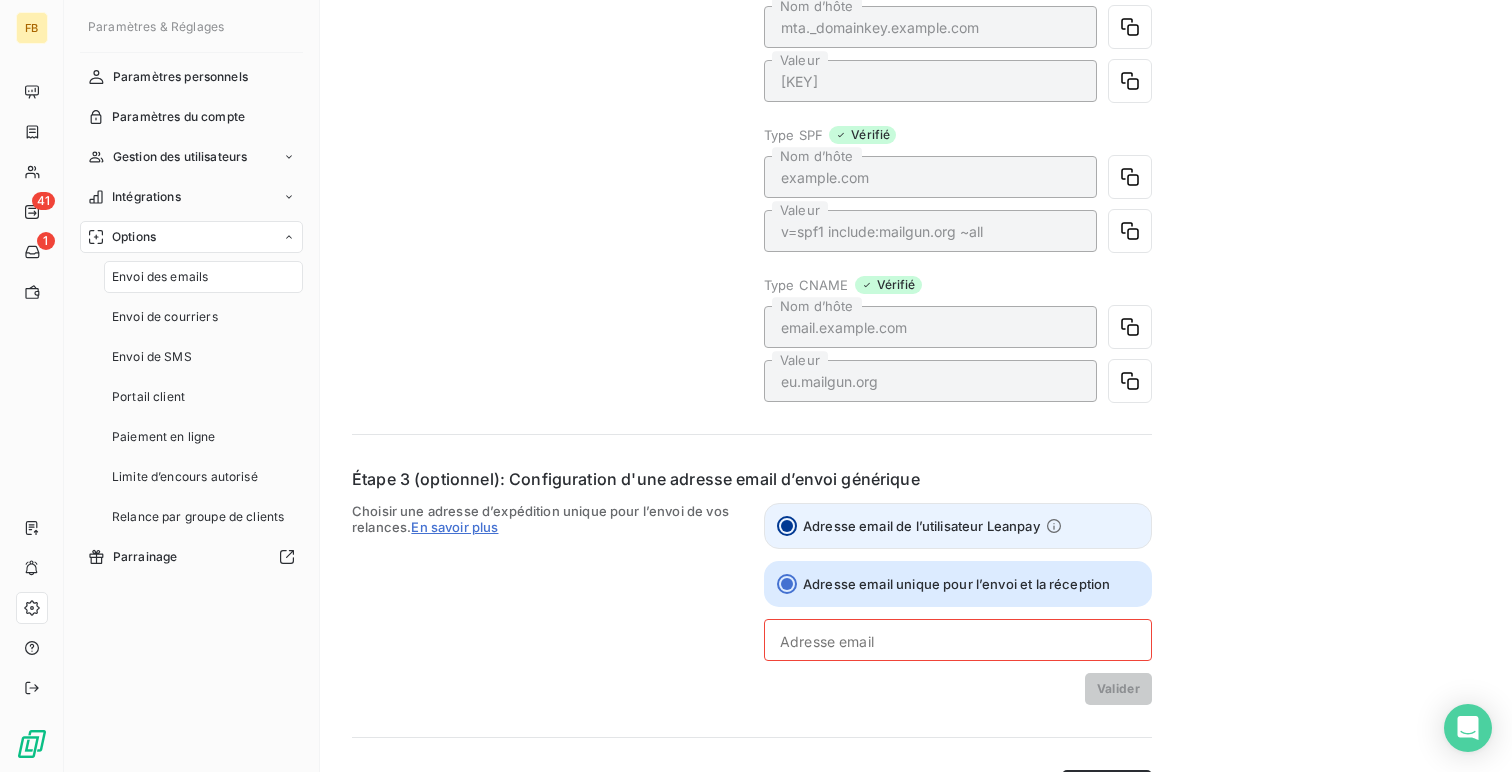 radio on "false" 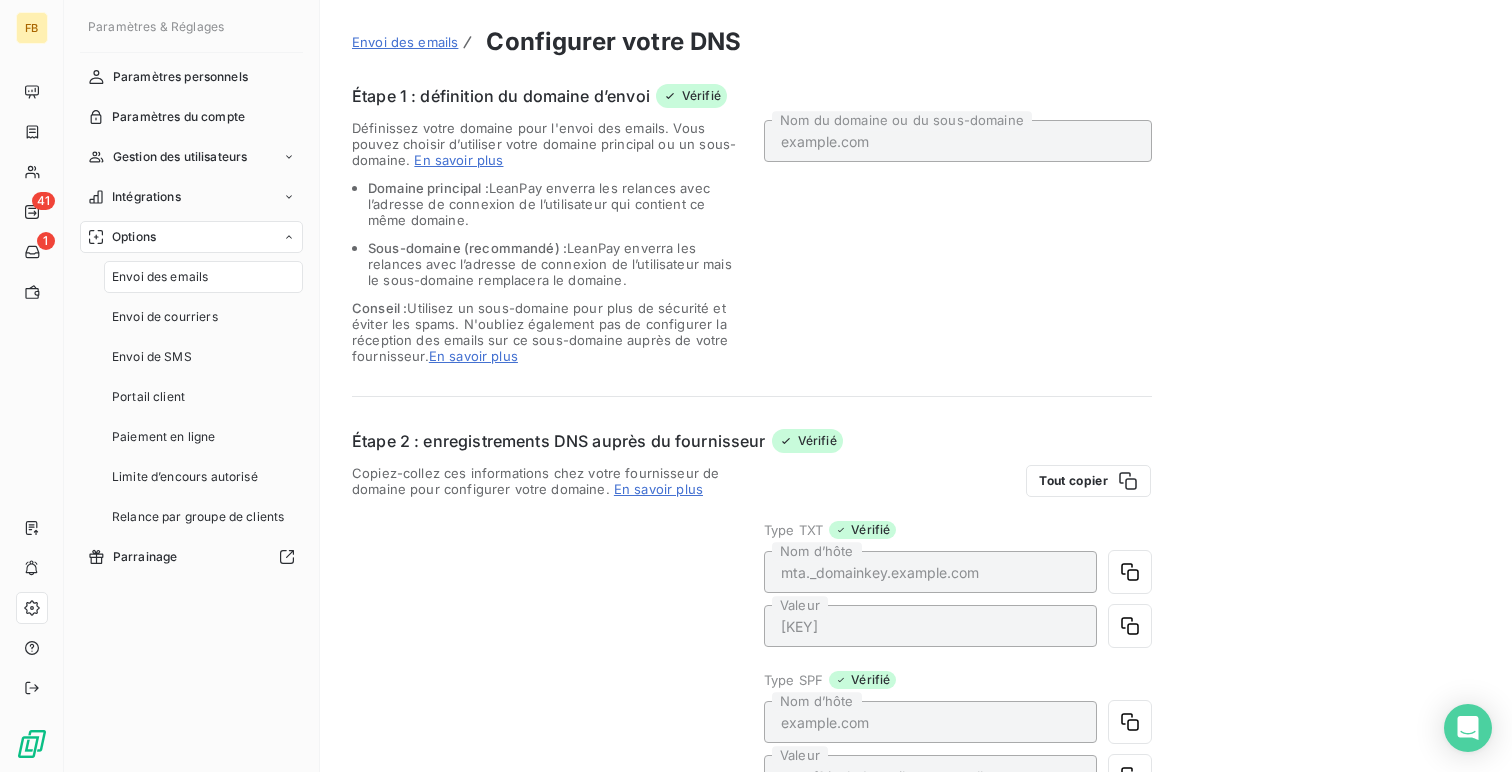 scroll, scrollTop: 545, scrollLeft: 0, axis: vertical 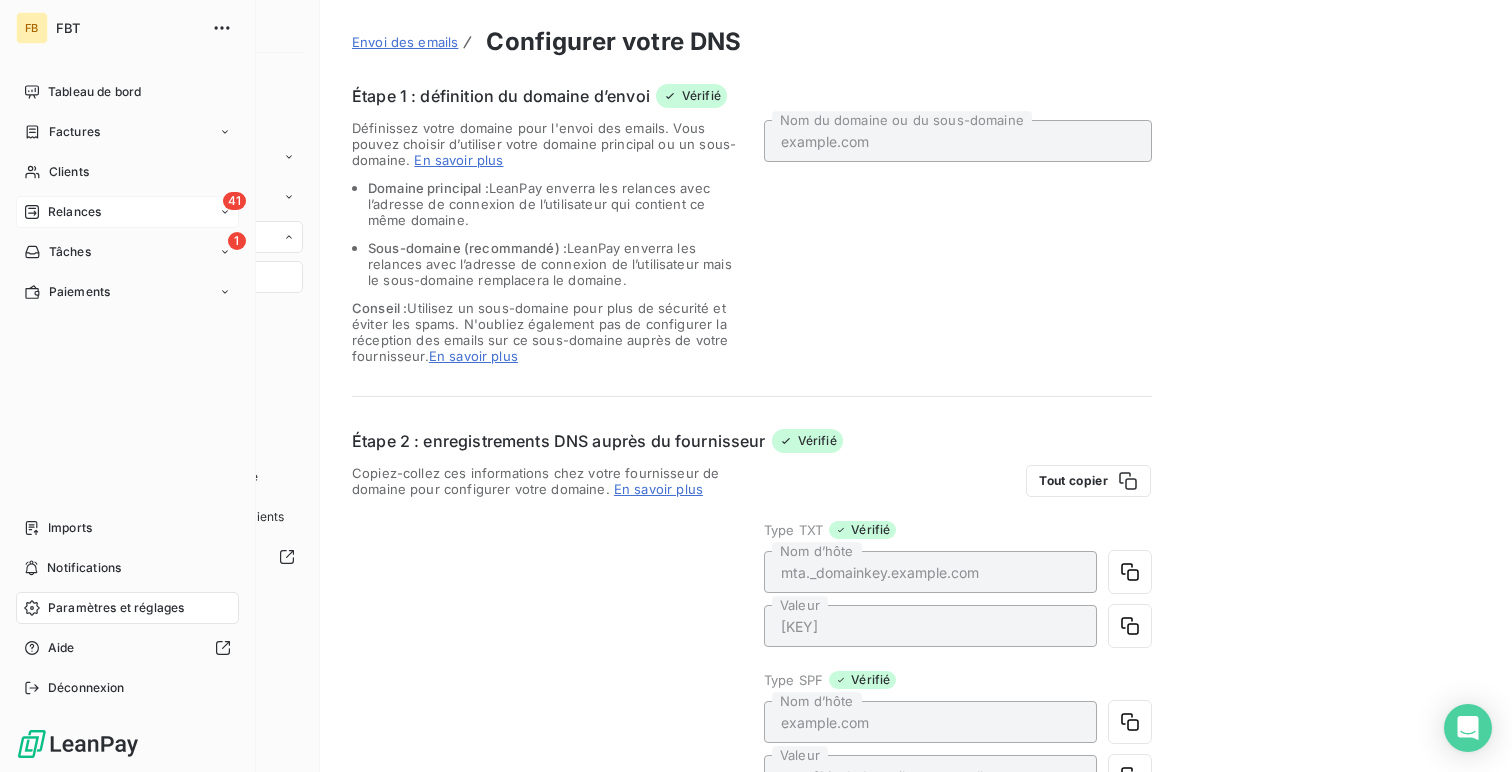 click on "Relances" at bounding box center (74, 212) 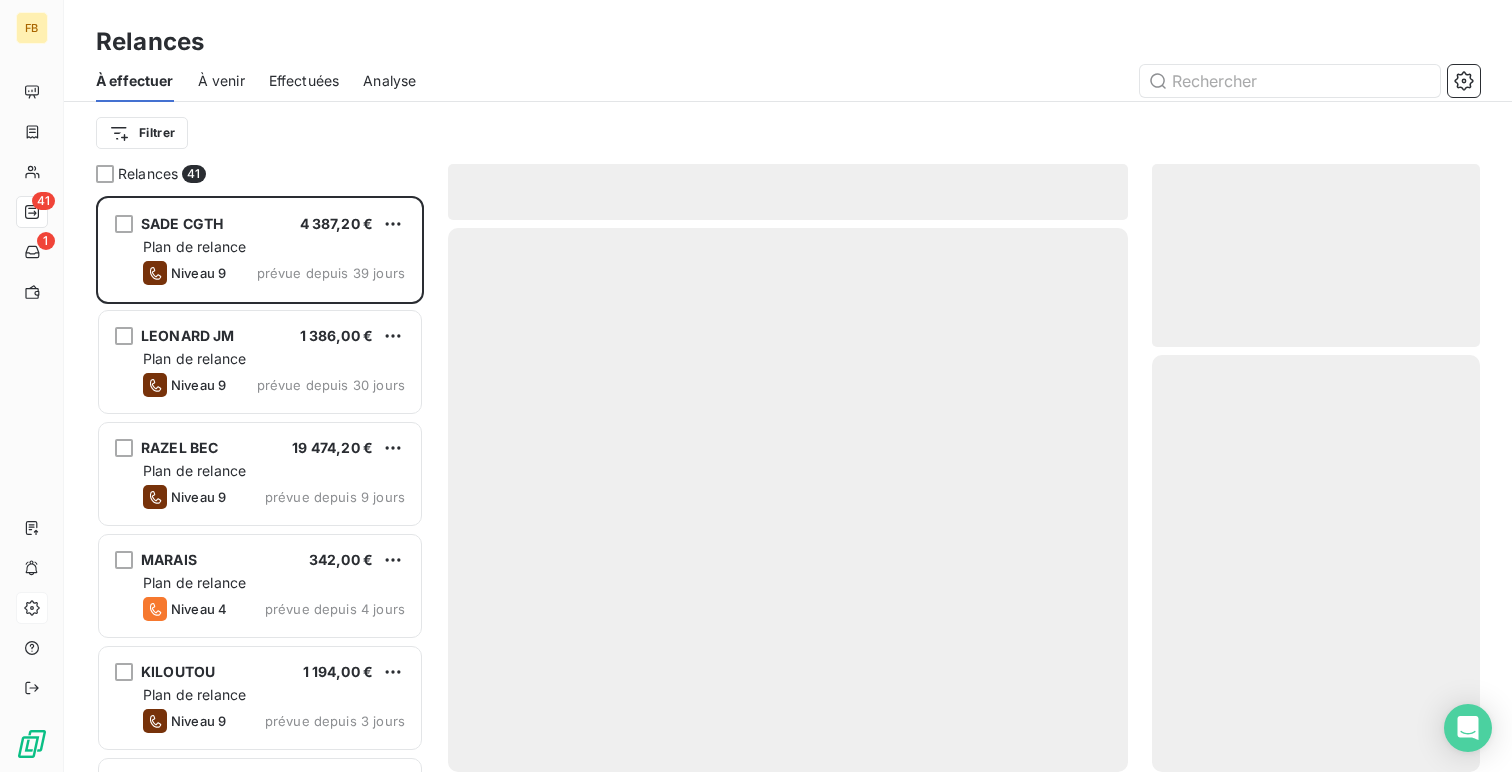 scroll, scrollTop: 1, scrollLeft: 1, axis: both 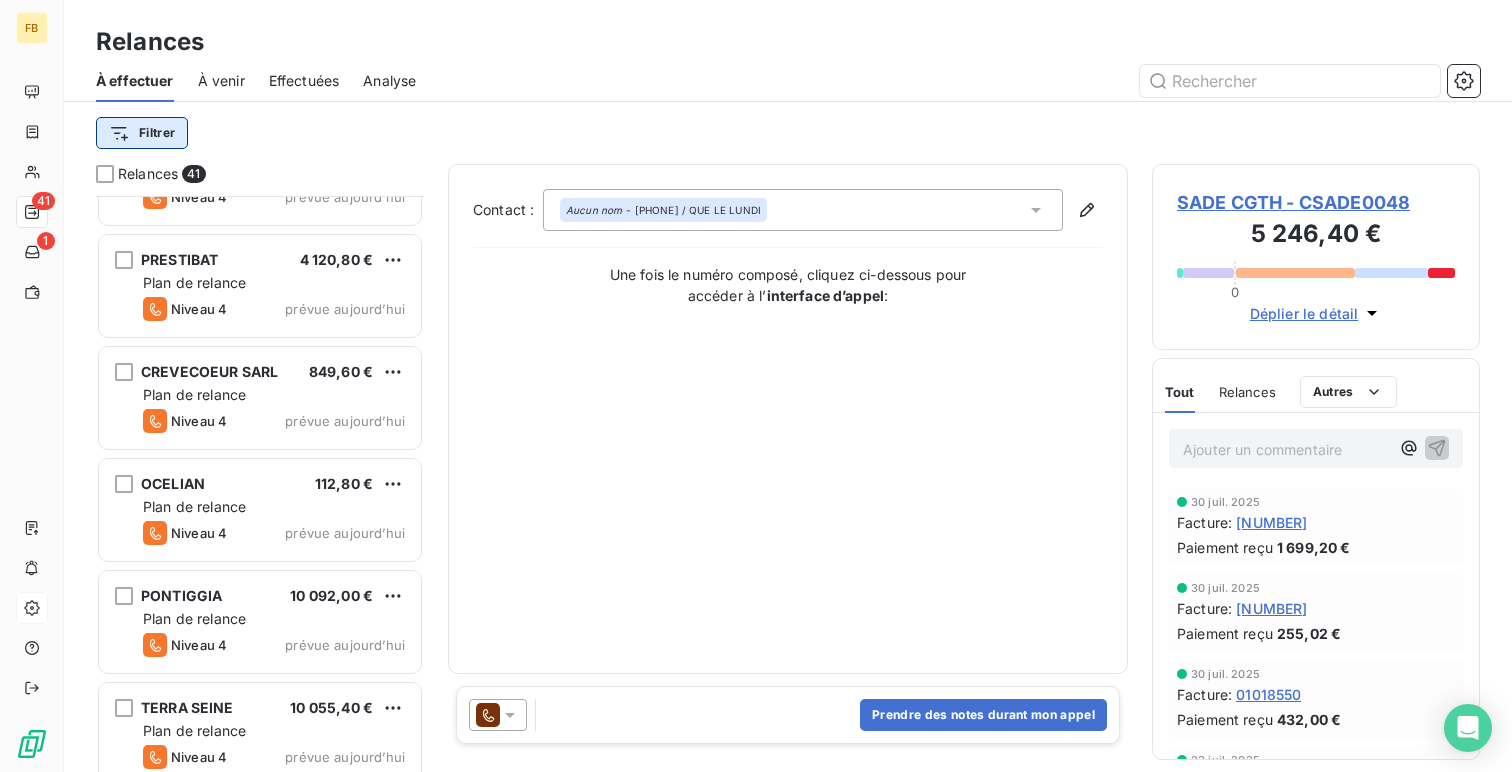 click on "FB 41 1 Relances À effectuer À venir Effectuées Analyse Filtrer Relances 41 ANIAA 3 330,66 € Plan de relance Niveau 4 prévue aujourd’hui SOGEA EST BTP 7 432,80 € Plan de relance Niveau 4 prévue aujourd’hui PRESTIBAT 4 120,80 € Plan de relance Niveau 4 prévue aujourd’hui CREVECOEUR SARL 849,60 € Plan de relance Niveau 4 prévue aujourd’hui OCELIAN 112,80 € Plan de relance Niveau 4 prévue aujourd’hui PONTIGGIA 10 092,00 € Plan de relance Niveau 4 prévue aujourd’hui TERRA SEINE 10 055,40 € Plan de relance Niveau 4 prévue aujourd’hui TP GOULARD 4 401,60 € Plan de relance Niveau 4 prévue aujourd’hui SADE DR du Grand Est 35 455,64 € Plan de relance Niveau 4 prévue aujourd’hui SNGT 22 089,96 € Plan de relance Niveau 4 prévue aujourd’hui LASBTP 967,20 € Plan de relance Niveau 4 prévue aujourd’hui MULLER TP 33 407,82 € Plan de relance Niveau 4 prévue aujourd’hui TERIDEAL-SEGEX 43 142,40 € Plan de relance Niveau 4" at bounding box center (756, 386) 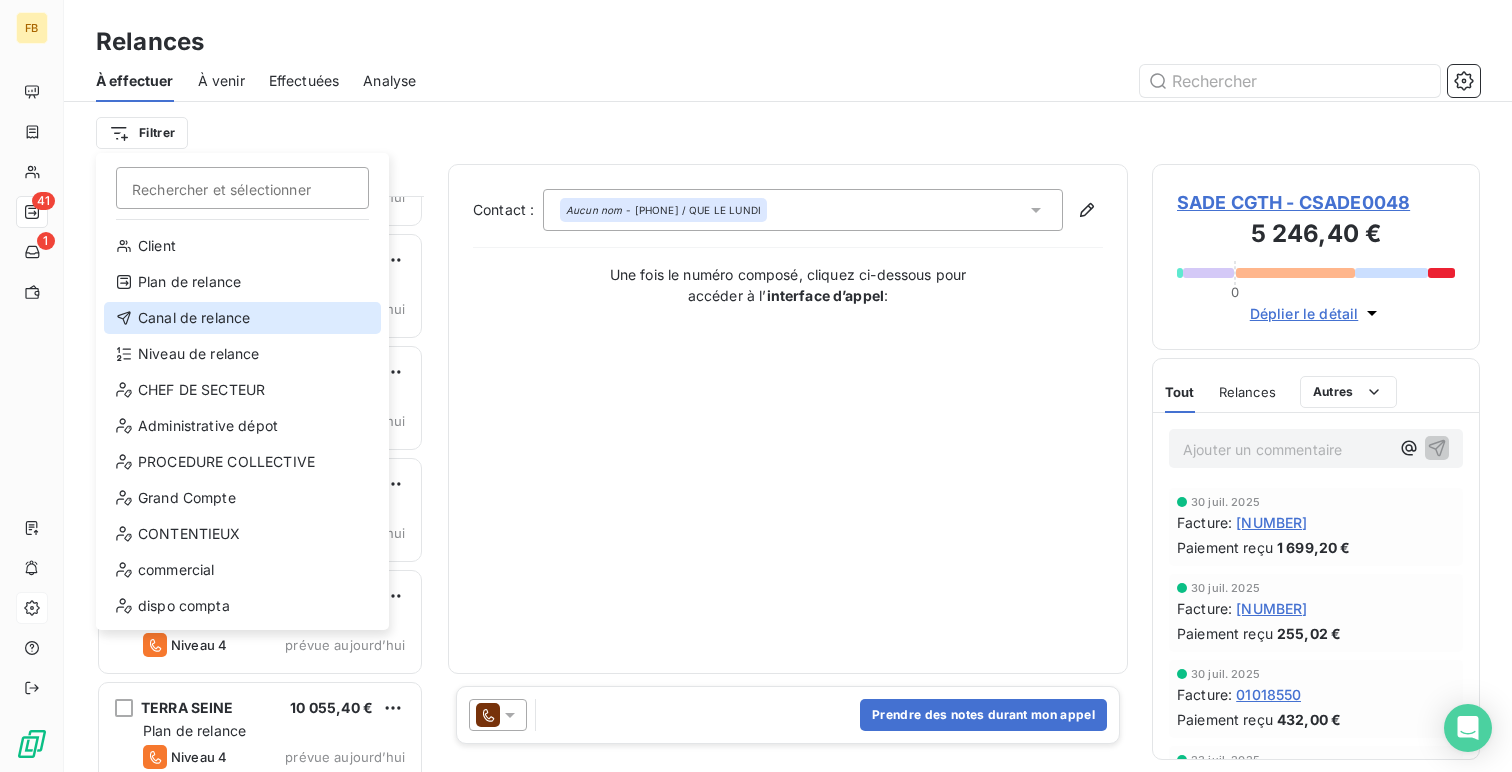click on "Canal de relance" at bounding box center [242, 318] 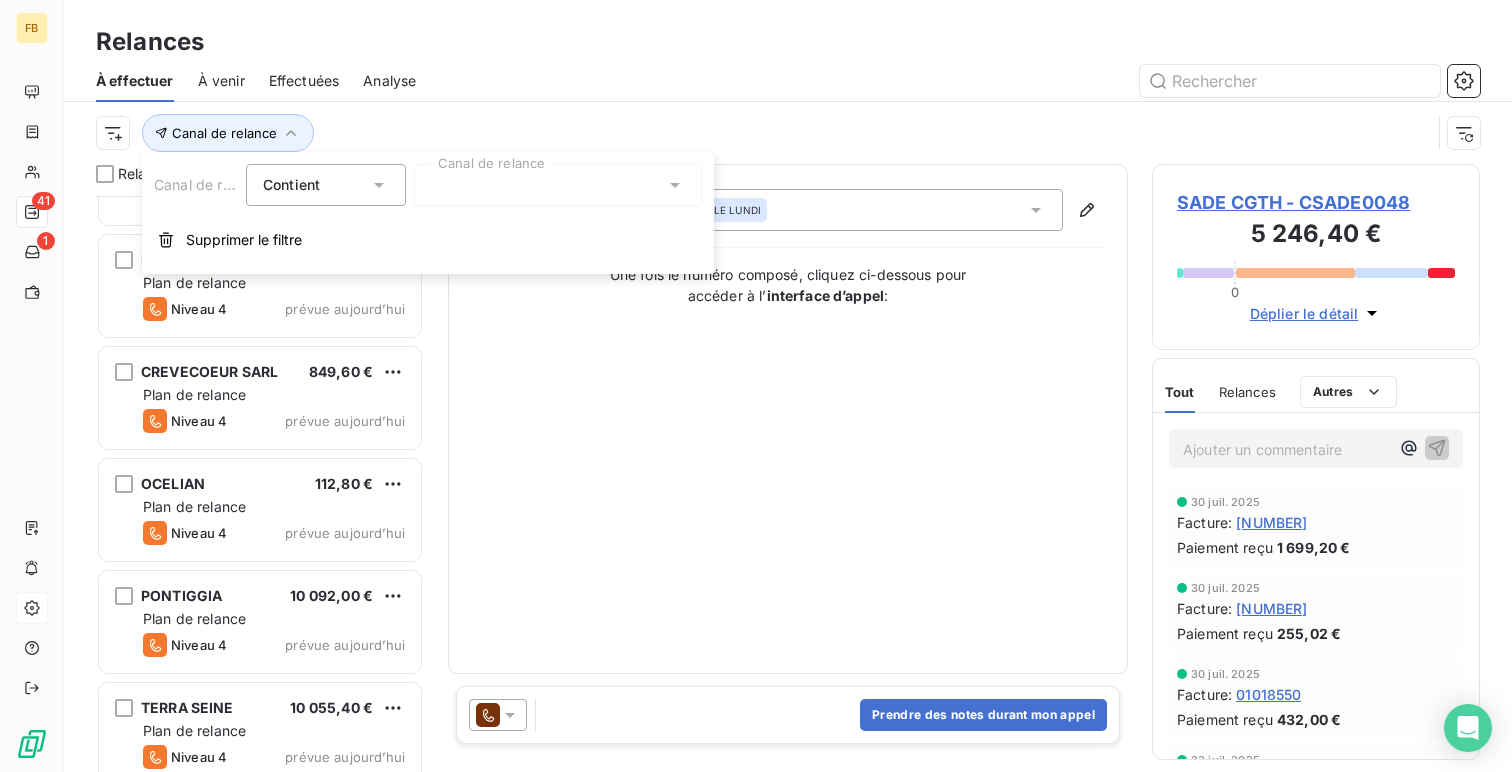click at bounding box center [558, 185] 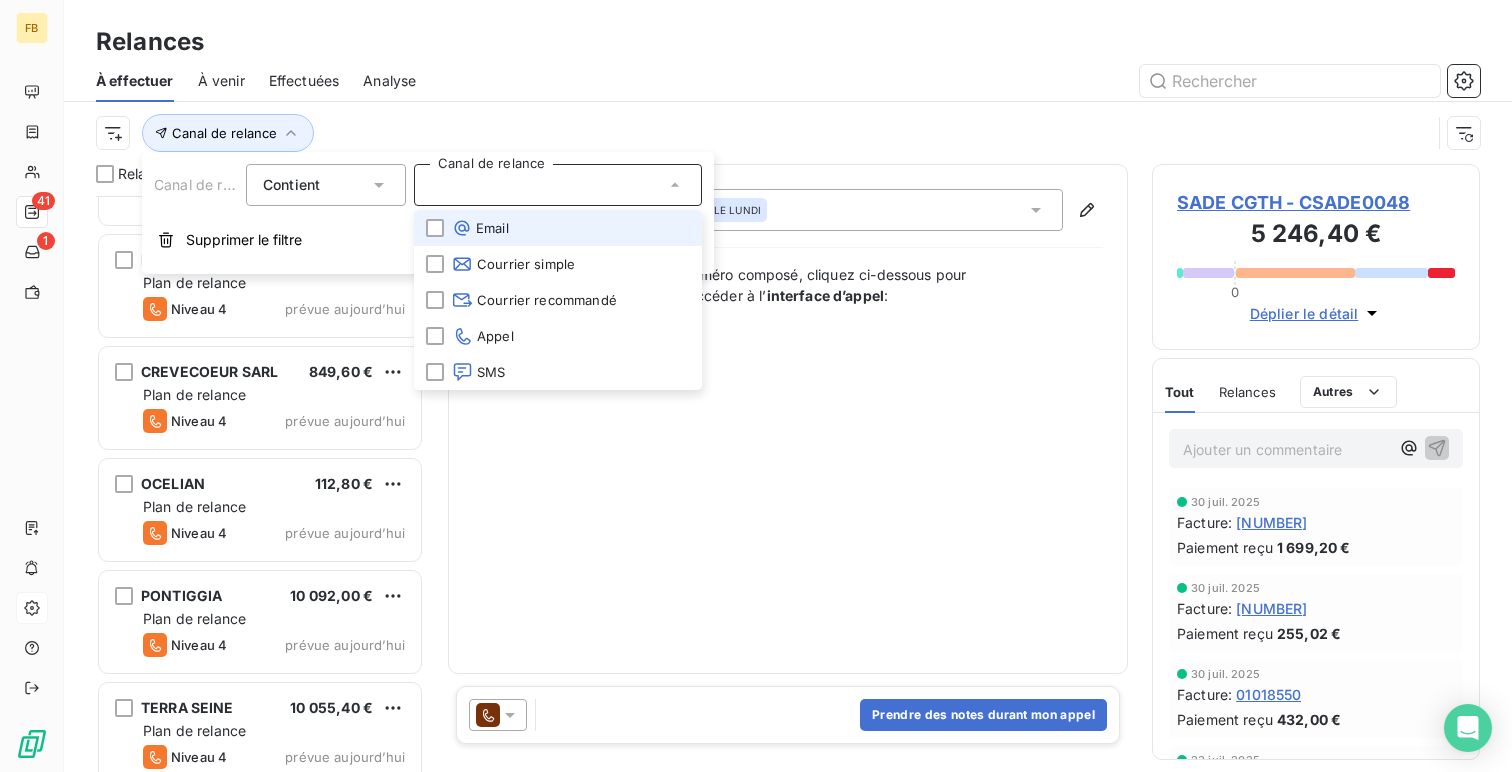 click on "Email" at bounding box center (480, 228) 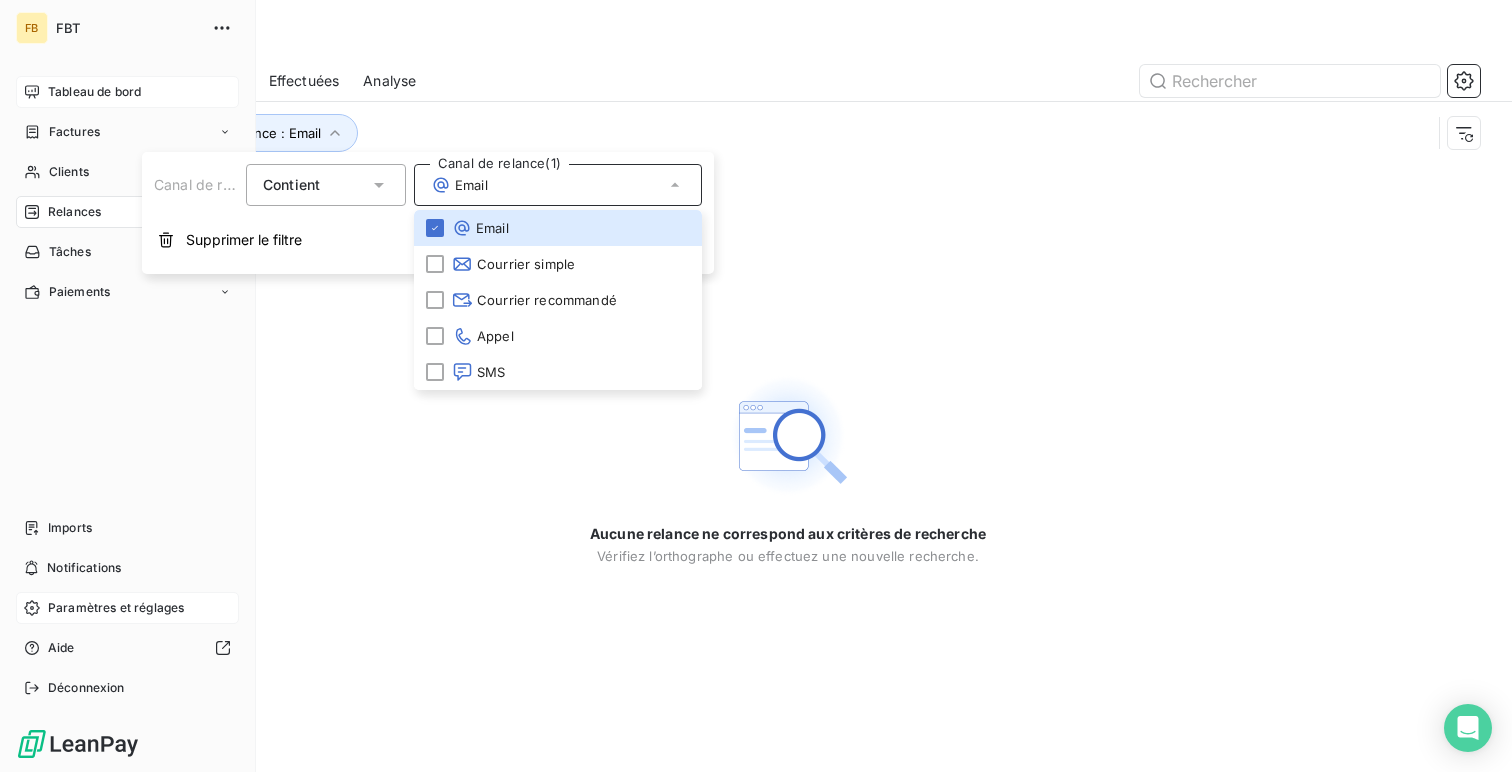 click on "Tableau de bord" at bounding box center (127, 92) 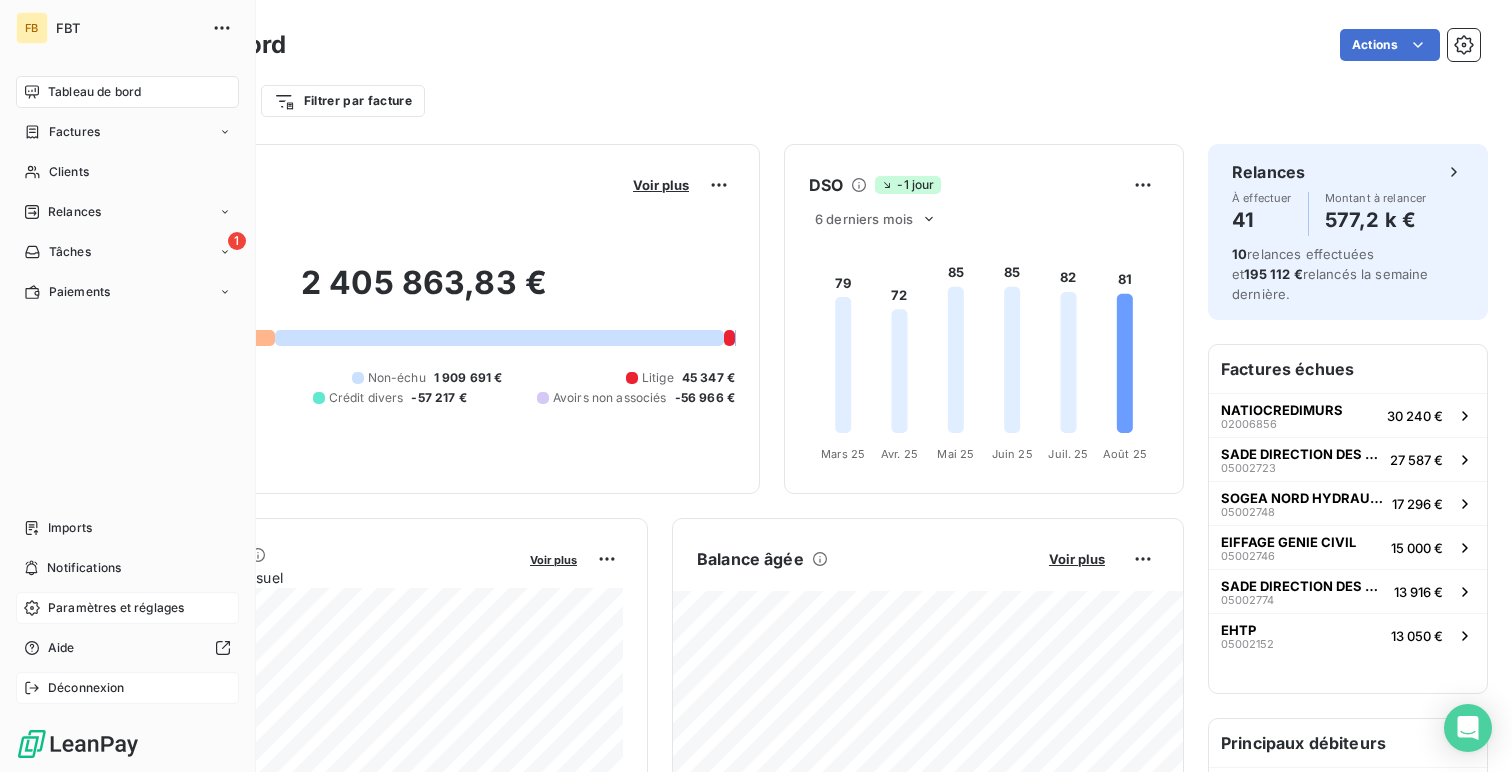 click on "Déconnexion" at bounding box center [86, 688] 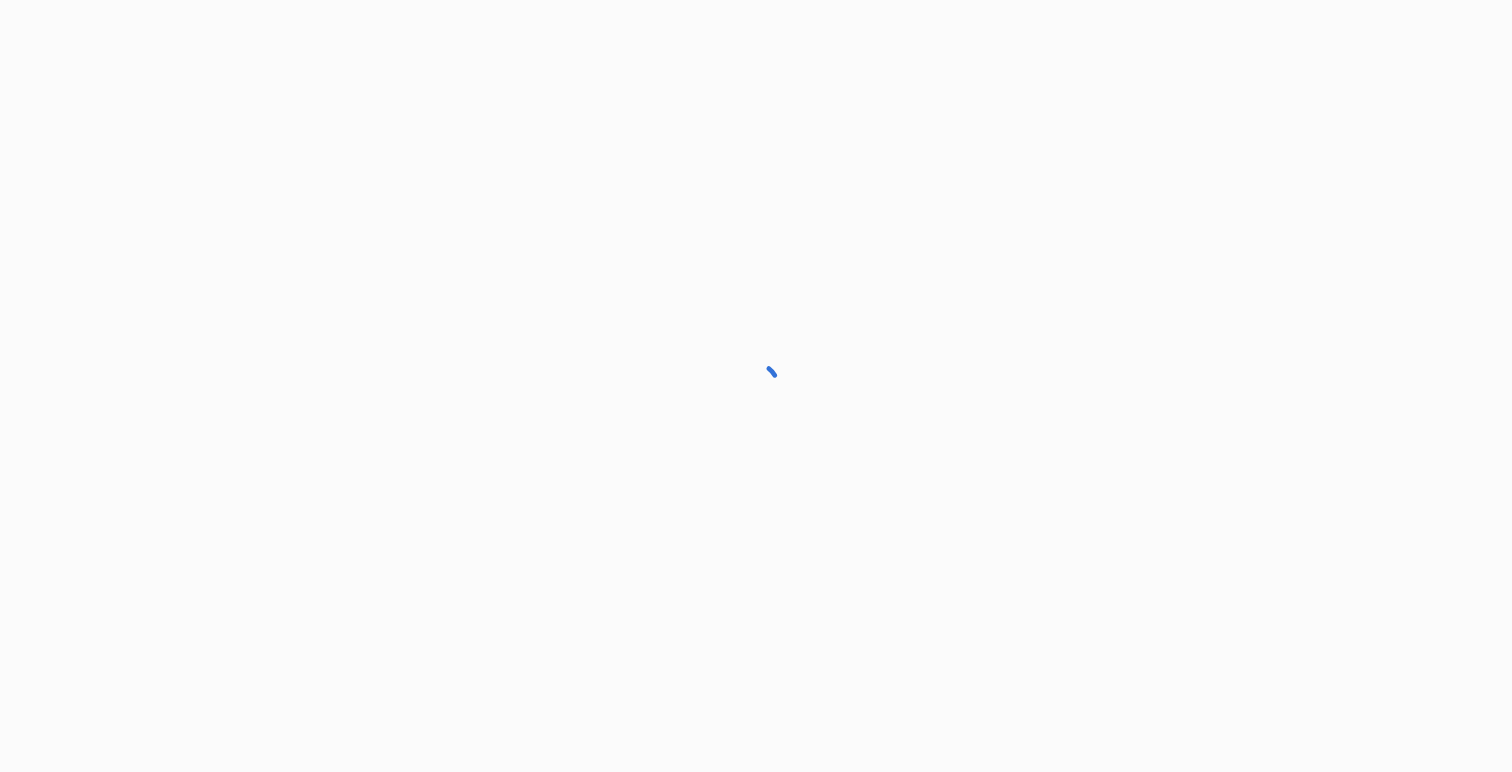 scroll, scrollTop: 0, scrollLeft: 0, axis: both 